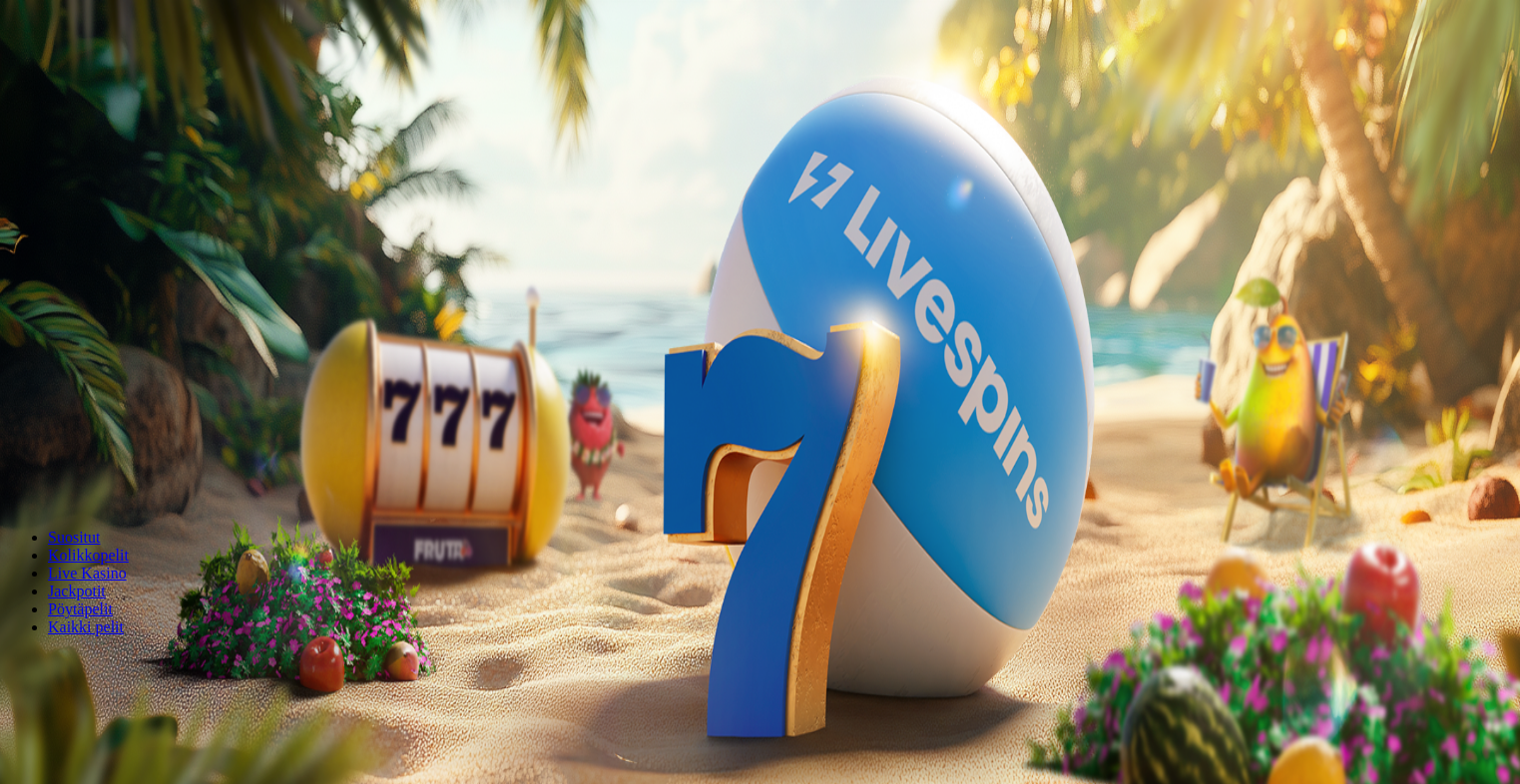 scroll, scrollTop: 0, scrollLeft: 0, axis: both 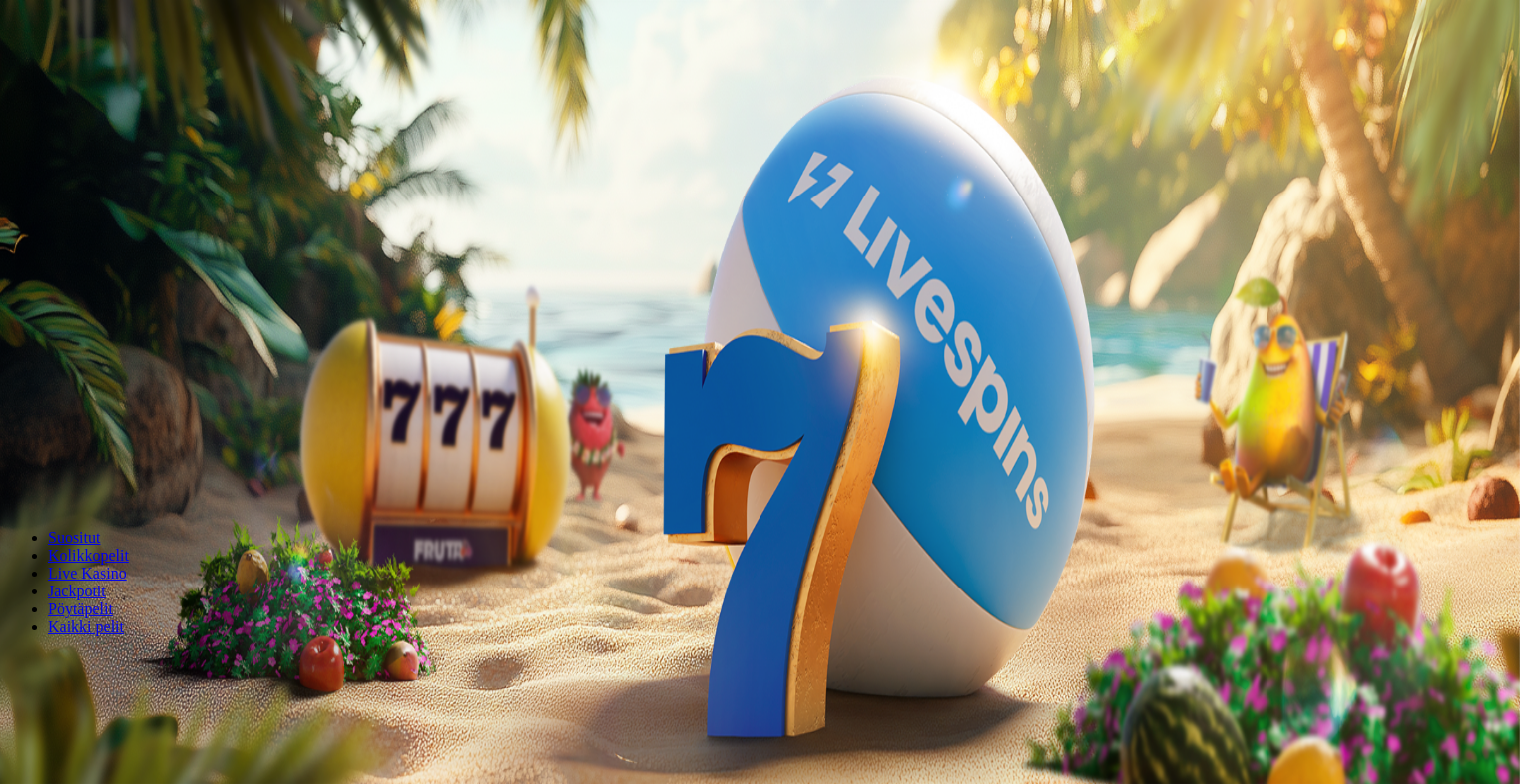 click on "Tarjoukset" at bounding box center (81, 143) 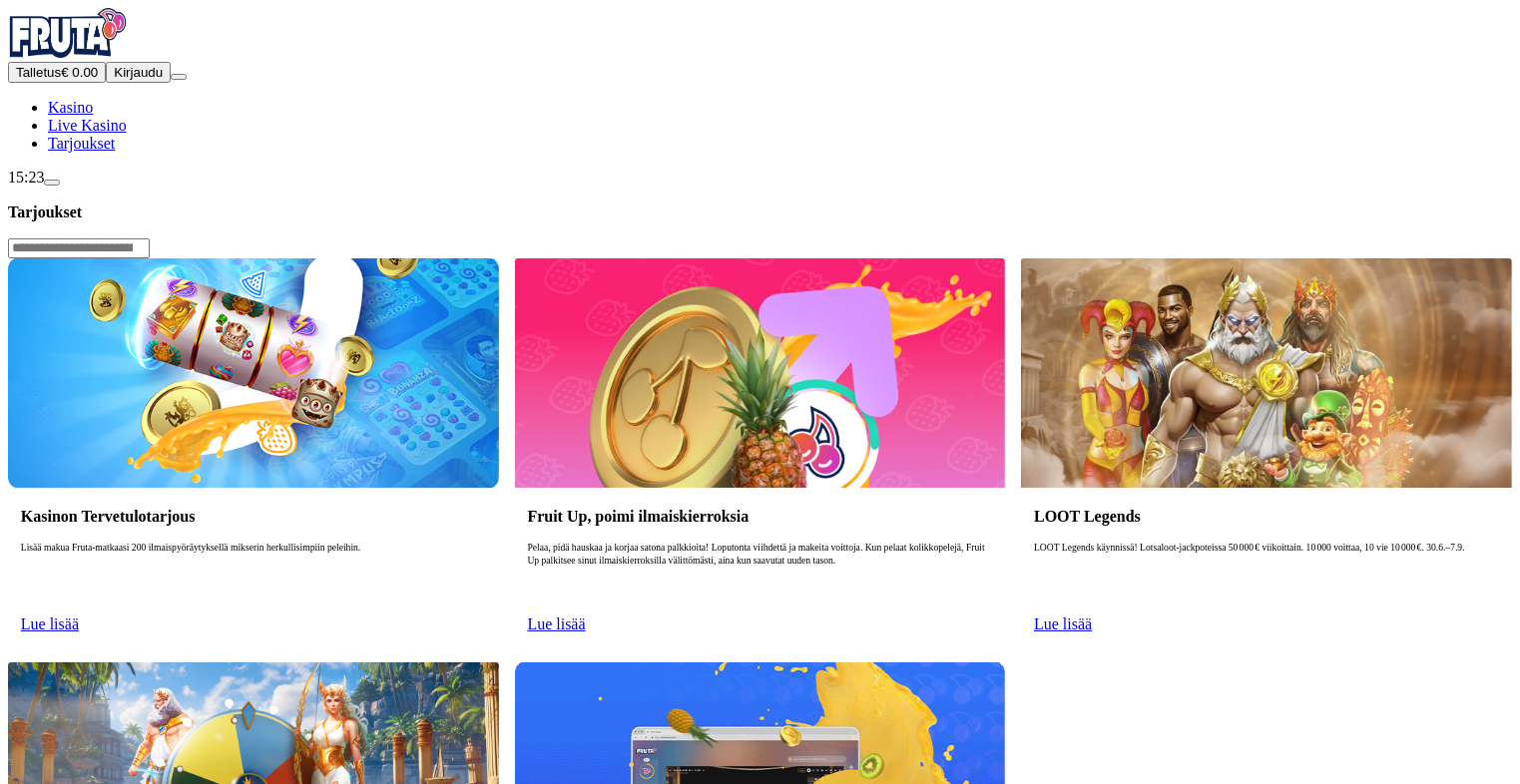 click on "Kirjaudu" at bounding box center [138, 72] 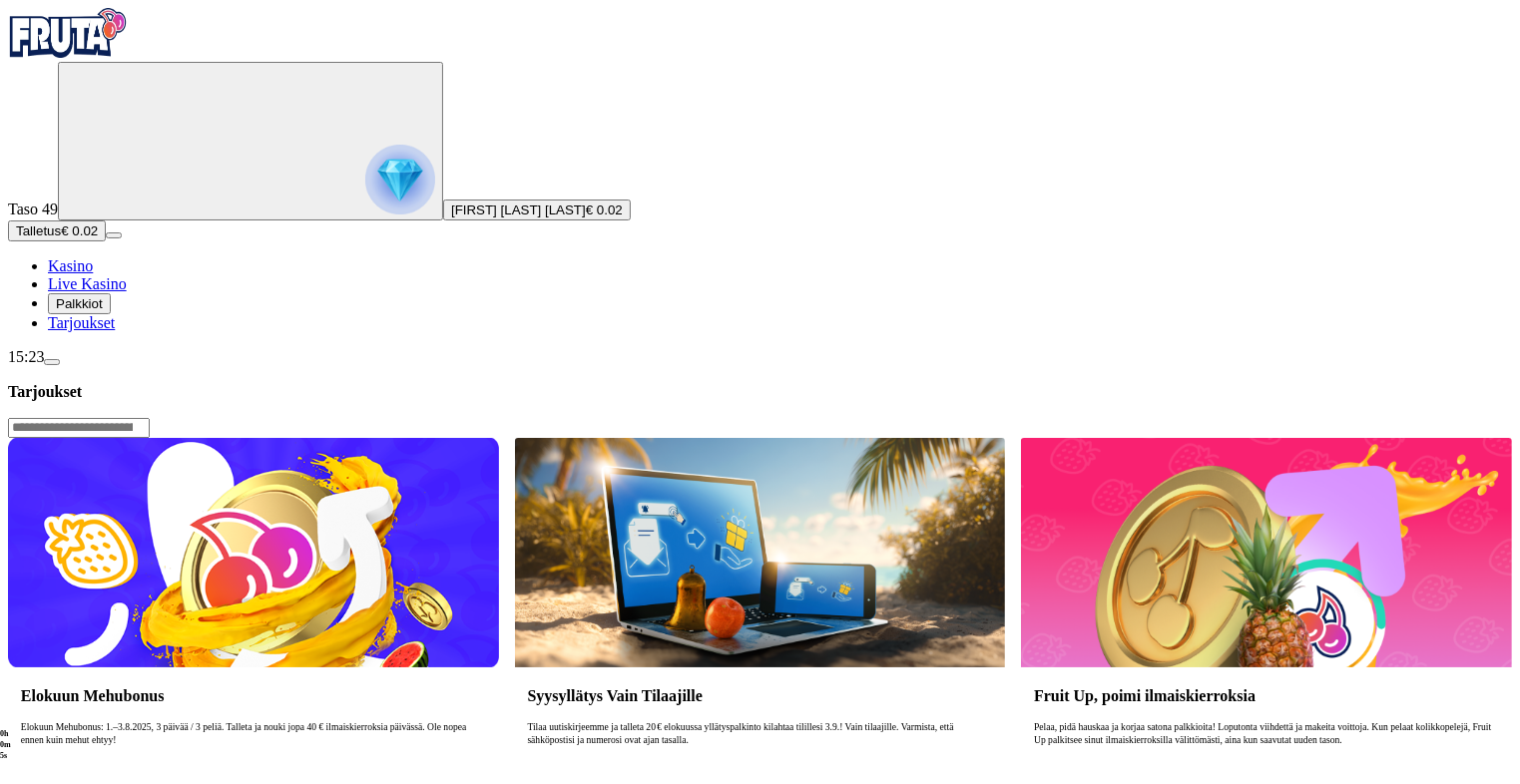 click on "Palkkiot" at bounding box center (79, 303) 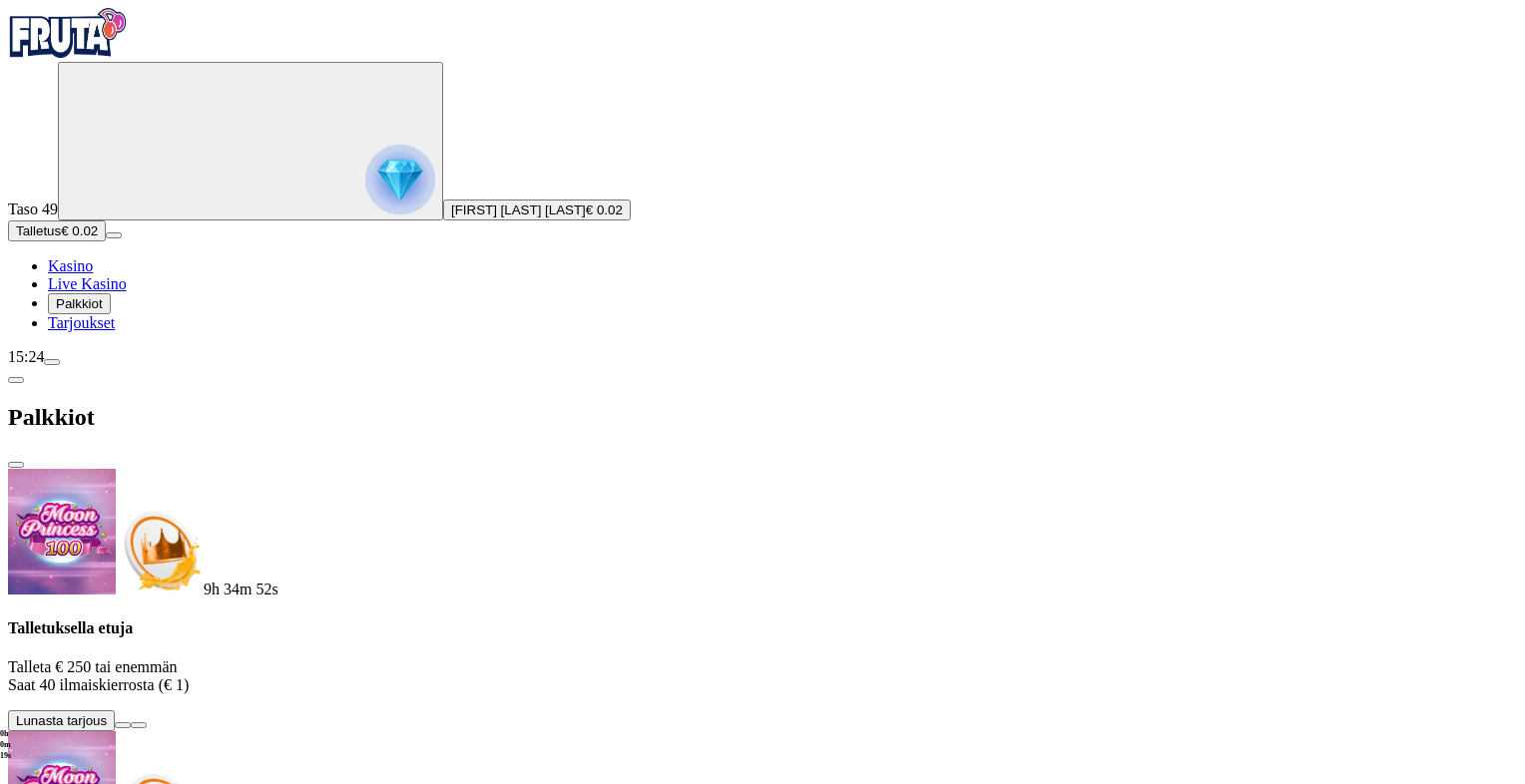 click at bounding box center (123, 1251) 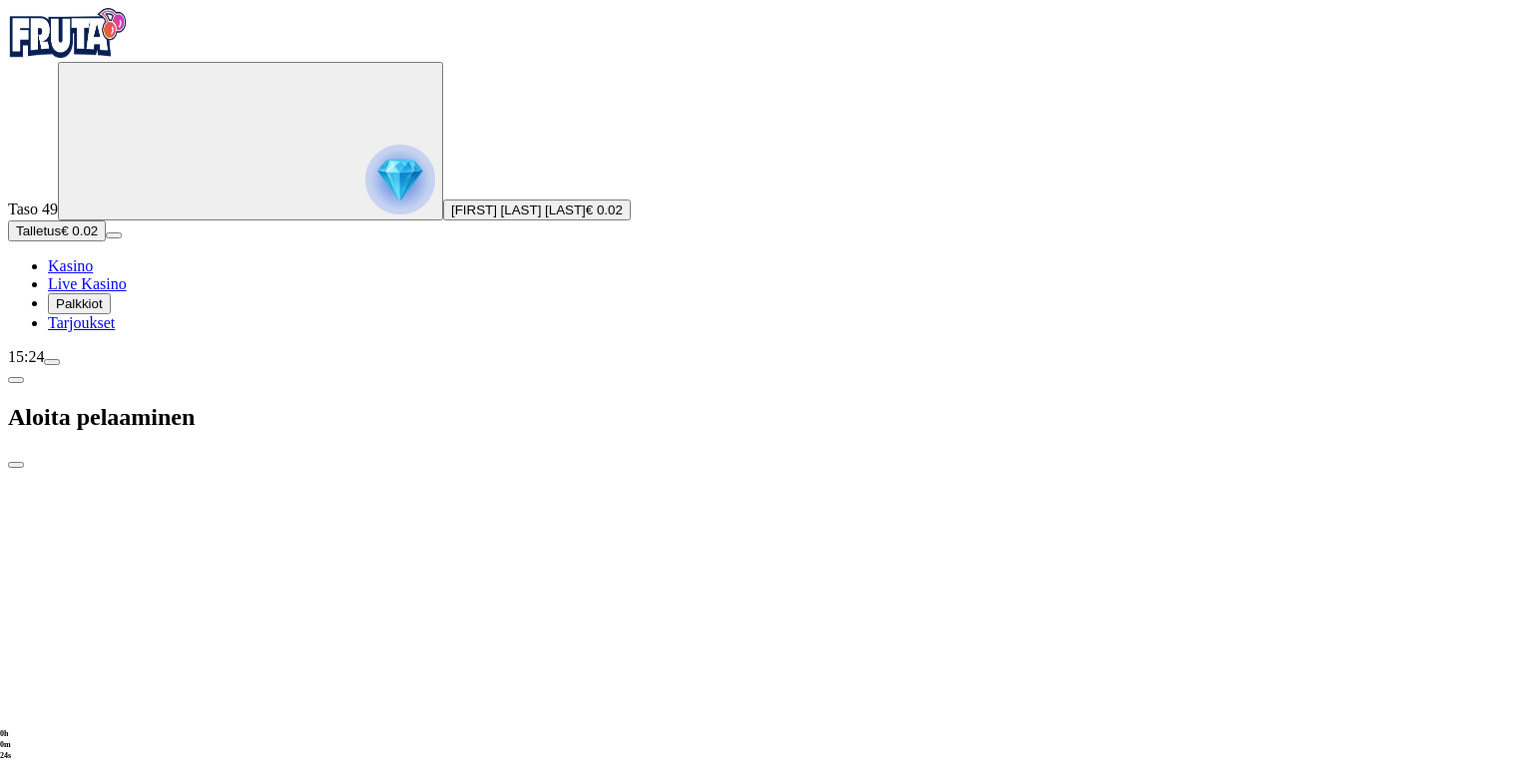 click on "***" at bounding box center (79, 1917) 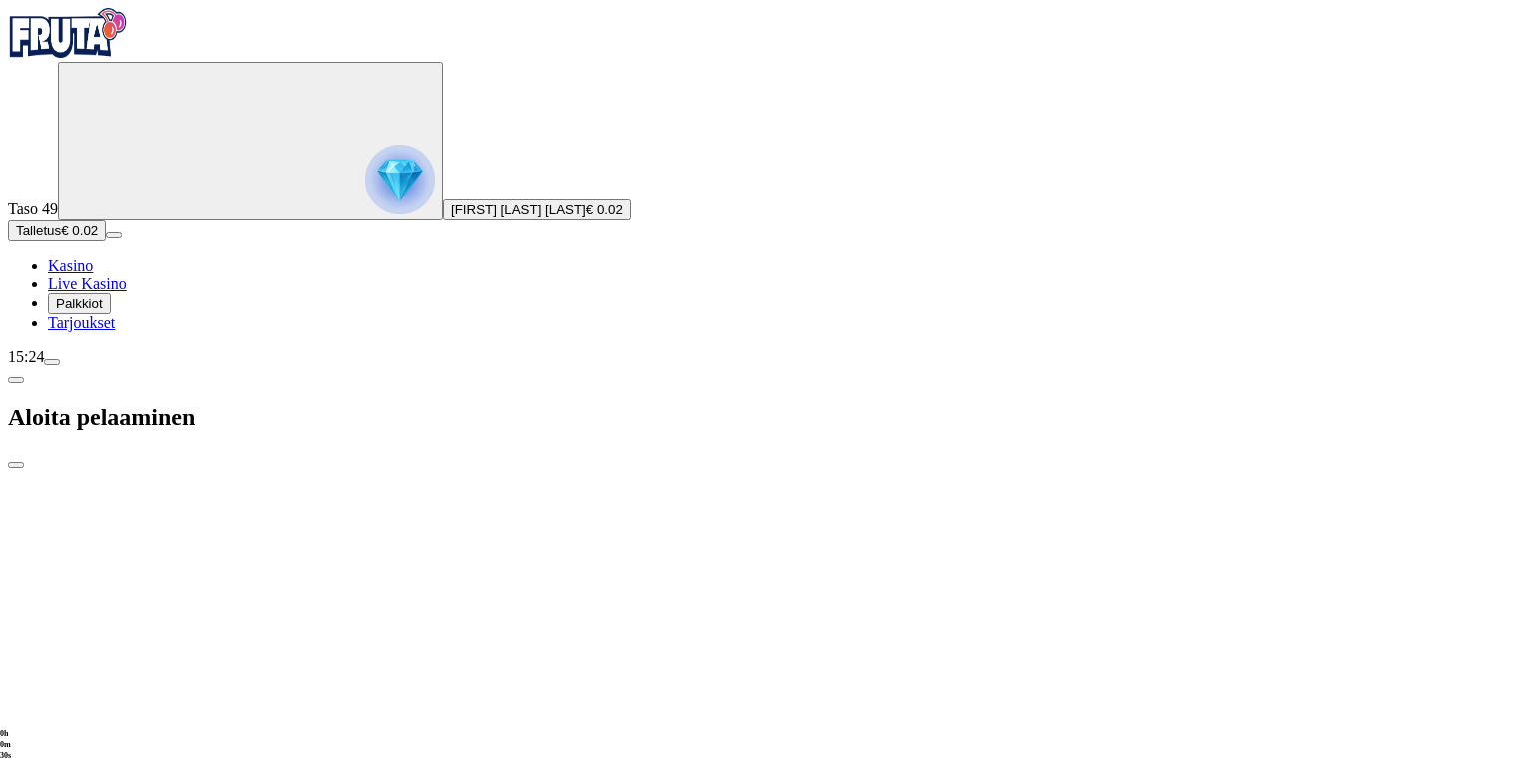 type on "***" 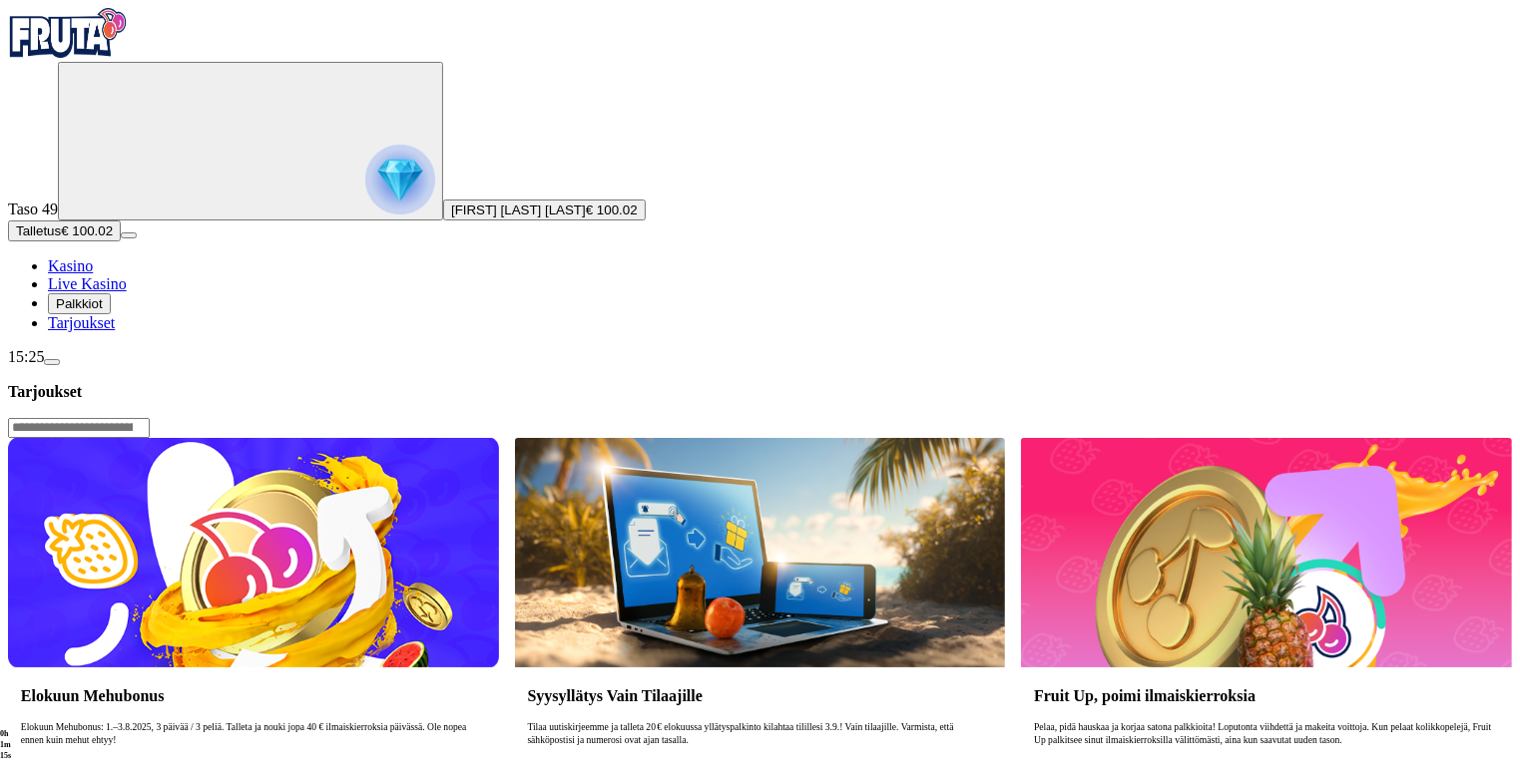 click on "Palkkiot" at bounding box center (79, 303) 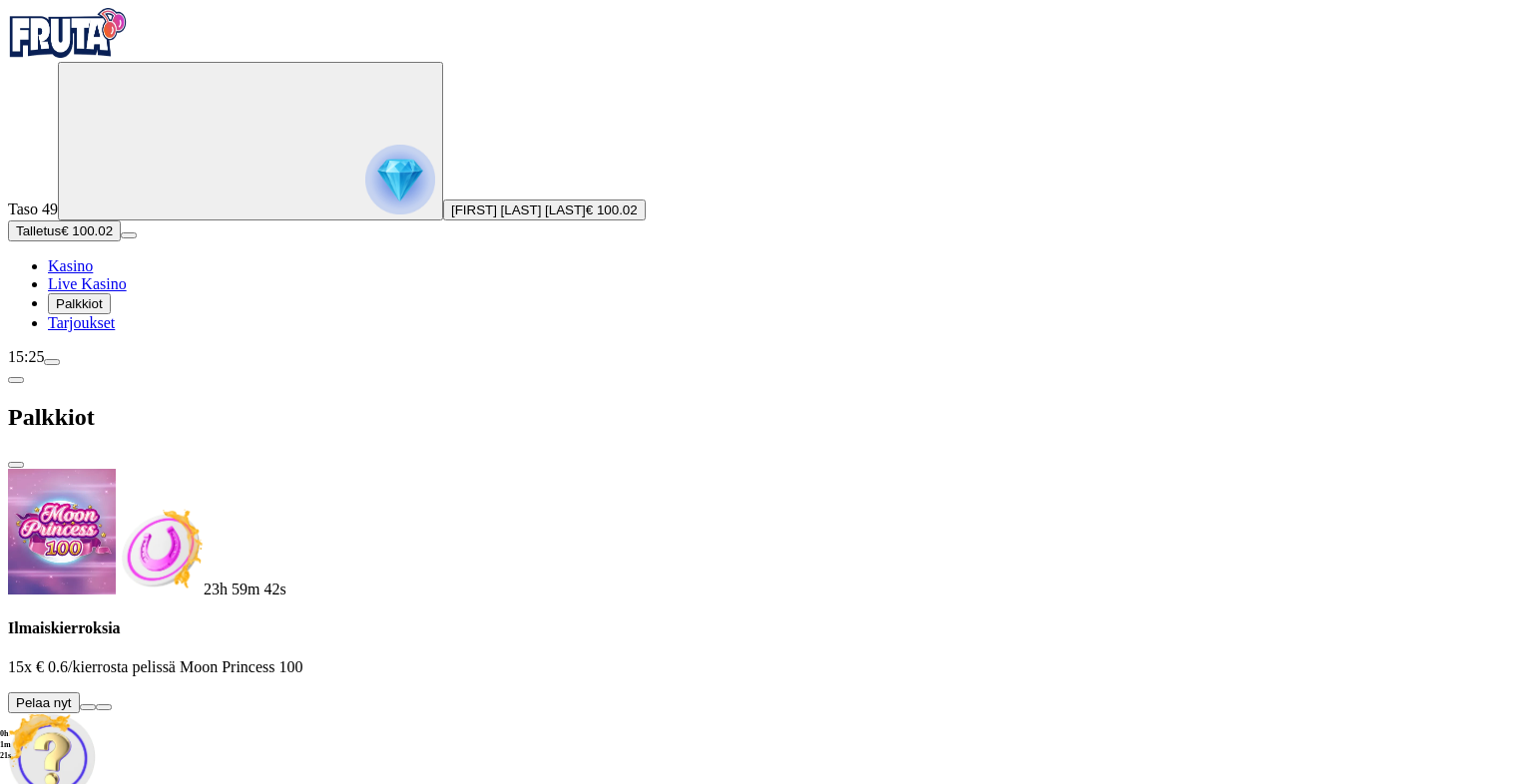 click at bounding box center [88, 707] 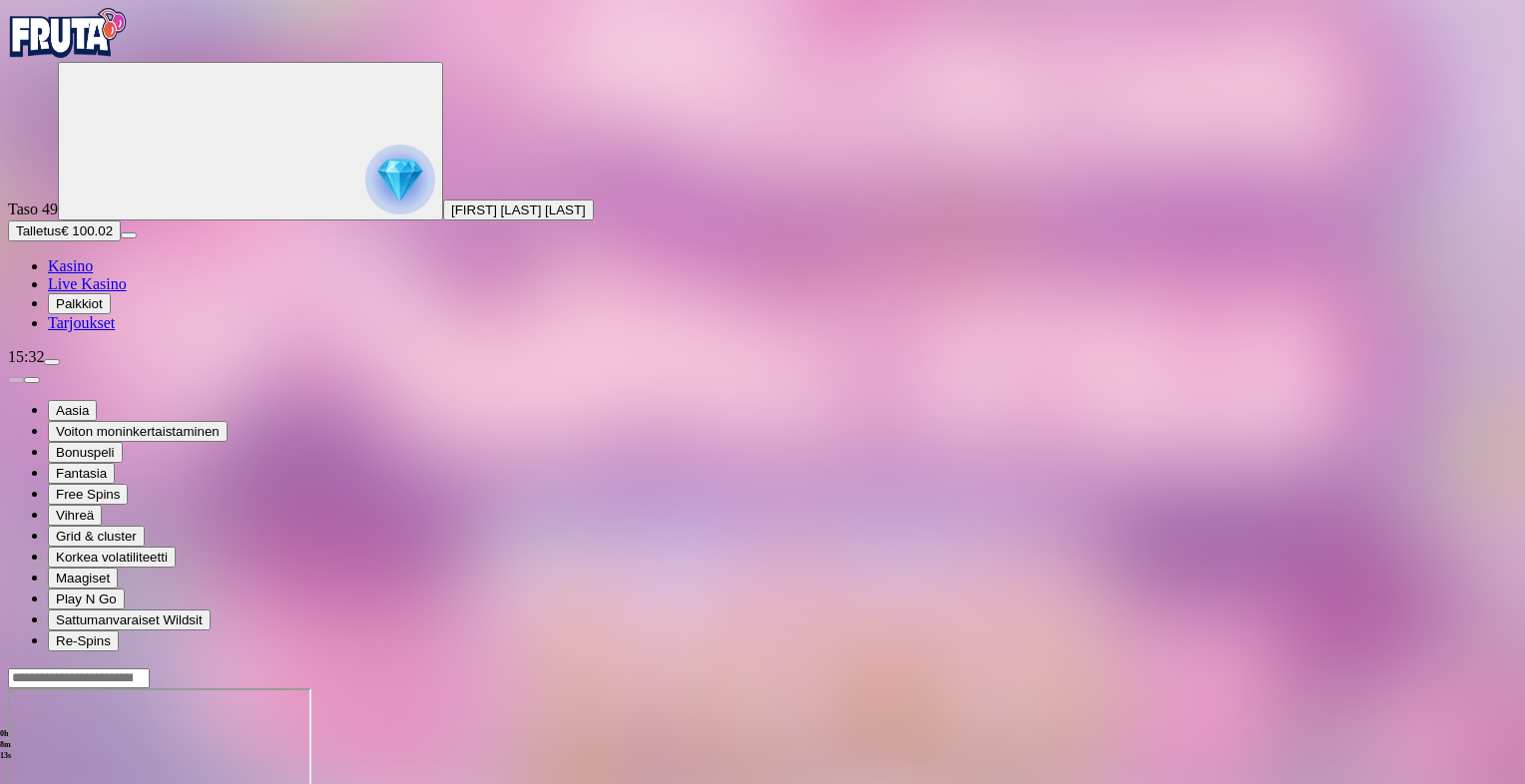 click at bounding box center [16, 860] 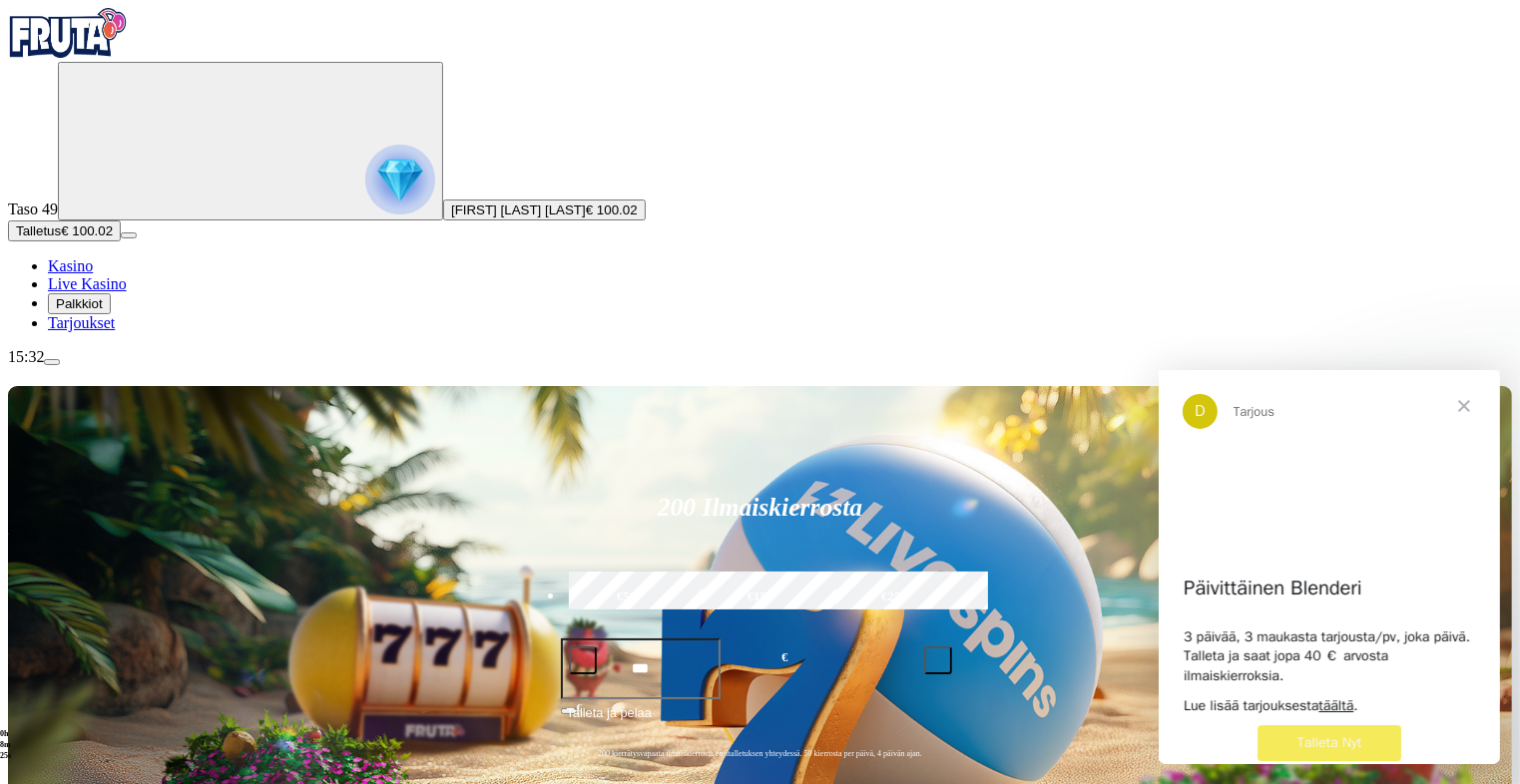scroll, scrollTop: 0, scrollLeft: 0, axis: both 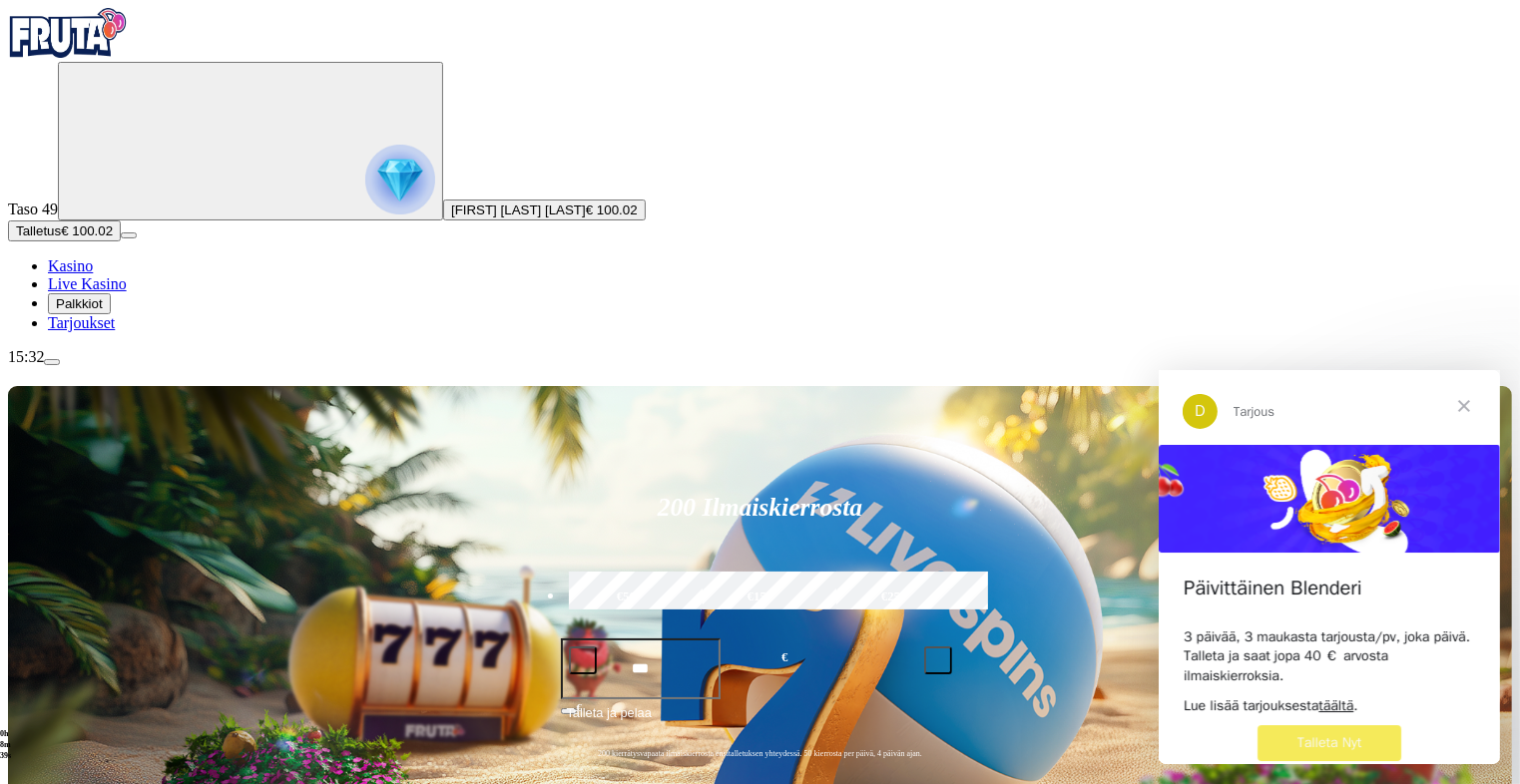 click at bounding box center [1463, 405] 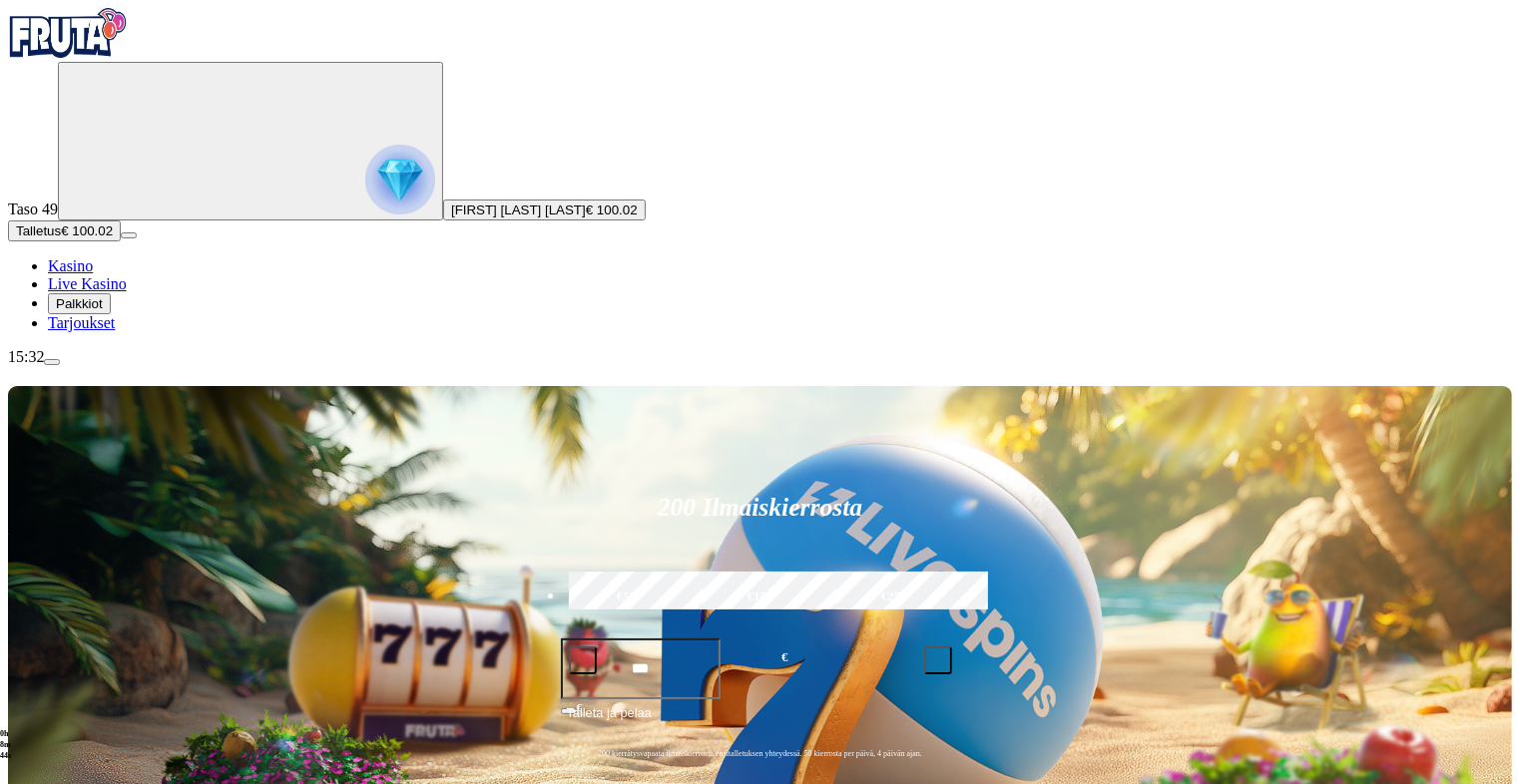 click on "Pelaa nyt" at bounding box center [77, 1194] 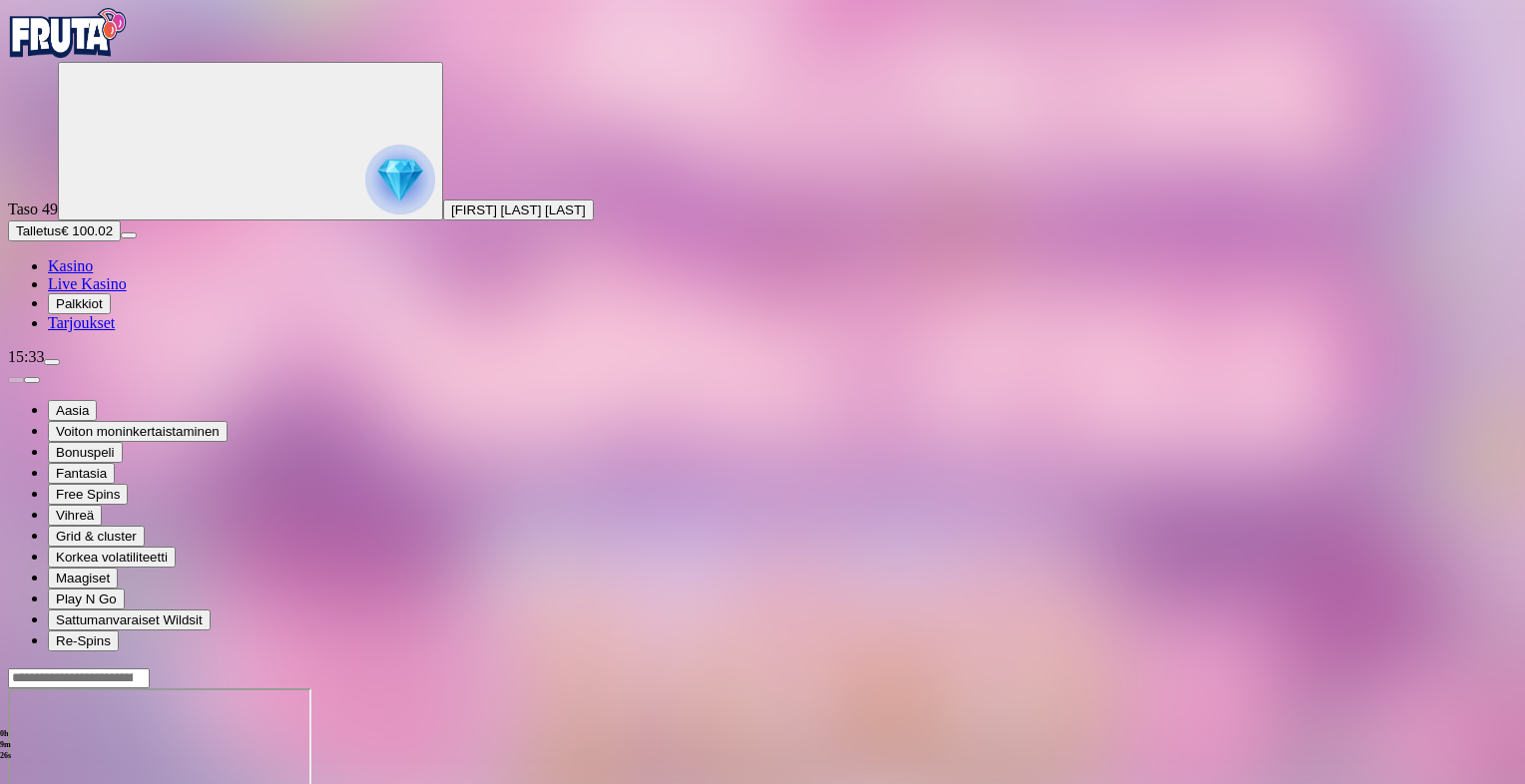 click at bounding box center [16, 860] 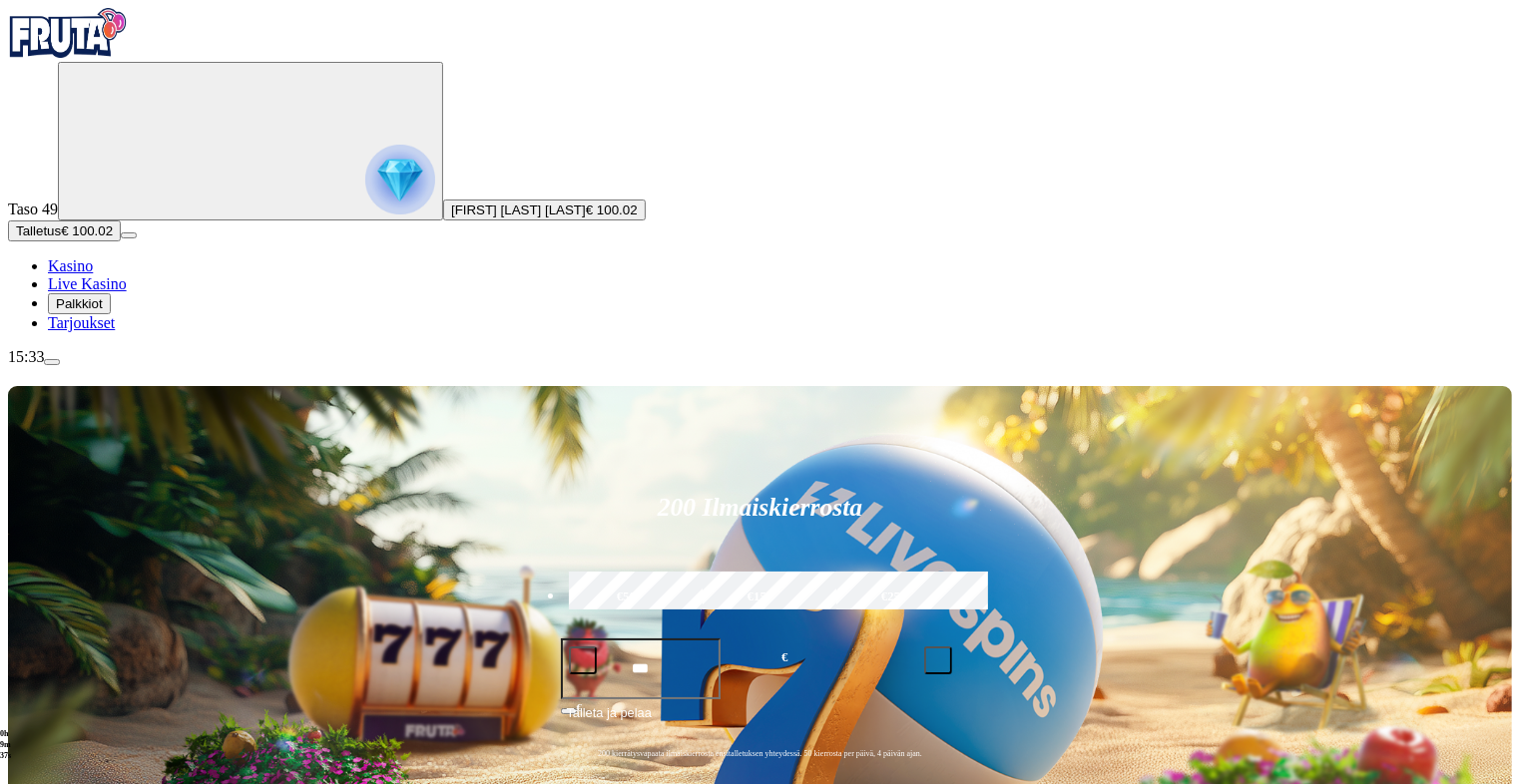 click at bounding box center [32, 1148] 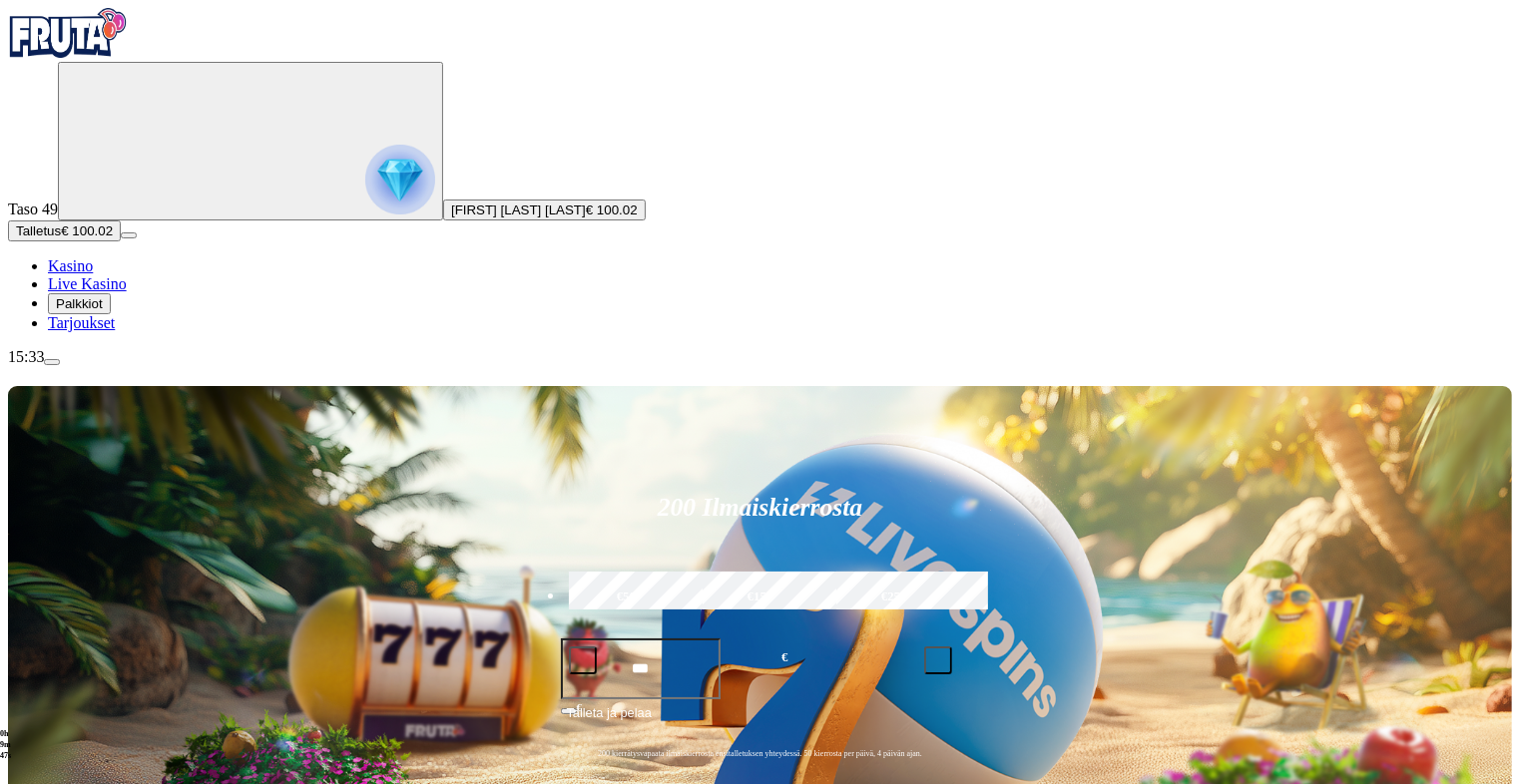 click on "Pelaa nyt" at bounding box center (-891, 1764) 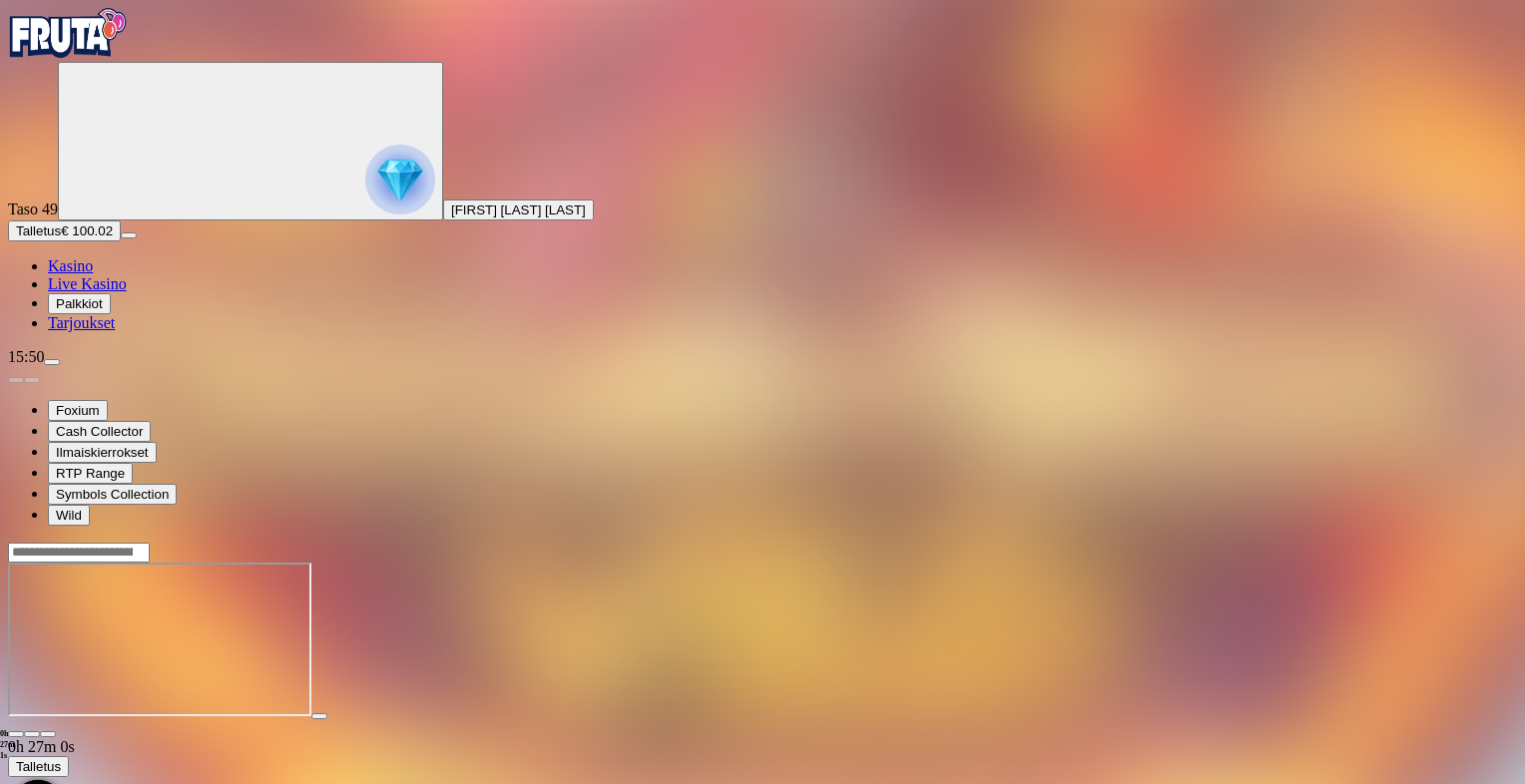 click at bounding box center [16, 734] 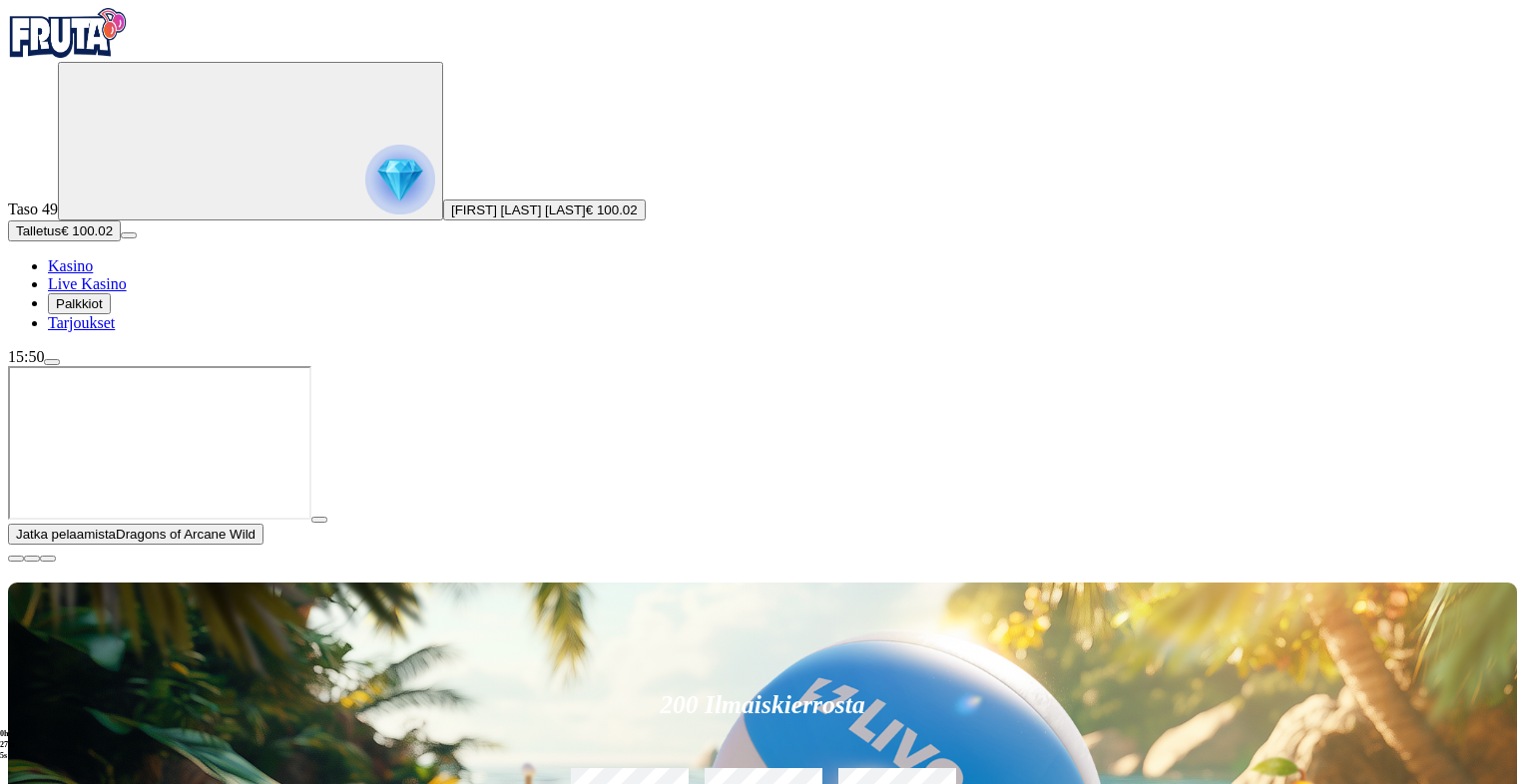 click on "Jatka pelaamista Dragons of Arcane Wild [NUMBER] Ilmaiskierrosta €50 €150 €250 *** € € Talleta ja pelaa [NUMBER] kierrätysvapaata ilmaiskierrosta ensitalletuksen yhteydessä. [NUMBER] kierrosta per päivä, [NUMBER] päivän ajan. Suositut Kolikkopelit Live Kasino Jackpotit Pöytäpelit Kaikki pelit Viimeksi pelattu Pelaa nyt Moon Princess [NUMBER] Pelaa nyt Vault Cracker Pelaa nyt John Hunter and the Book of Tut Pelaa nyt Sugar Rush [NUMBER] Pelaa nyt Ze Zeus Pelaa nyt [NUMBER] Clovers of Fortune Pelaa nyt Dragons of Arcane Wild Pelaa nyt [NUMBER] Pharaohs Pelaa nyt Gates of Olympus Super Scatter  Pelaa nyt Bonsai Dragon Blitz Dream Drop Pelaa nyt Giga Match Gems Suosituinta alueellasi Näytä kaikki Pelaa nyt Gates of Olympus Super Scatter  Pelaa nyt Rad Maxx Pelaa nyt Cherry Pop Pelaa nyt Thor’s Rage Pelaa nyt Wanted Dead or a Wild Pelaa nyt Esqueleto Explosivo [NUMBER] Pelaa nyt Barbarossa Pelaa nyt Moon Princess [NUMBER] Pelaa nyt Sweet Bonanza Pelaa nyt Le Bandit Pelaa nyt Reactoonz Uusia pelejä Näytä kaikki Pelaa nyt Pelaa nyt Pelaa nyt Alibi" at bounding box center (762, 9433) 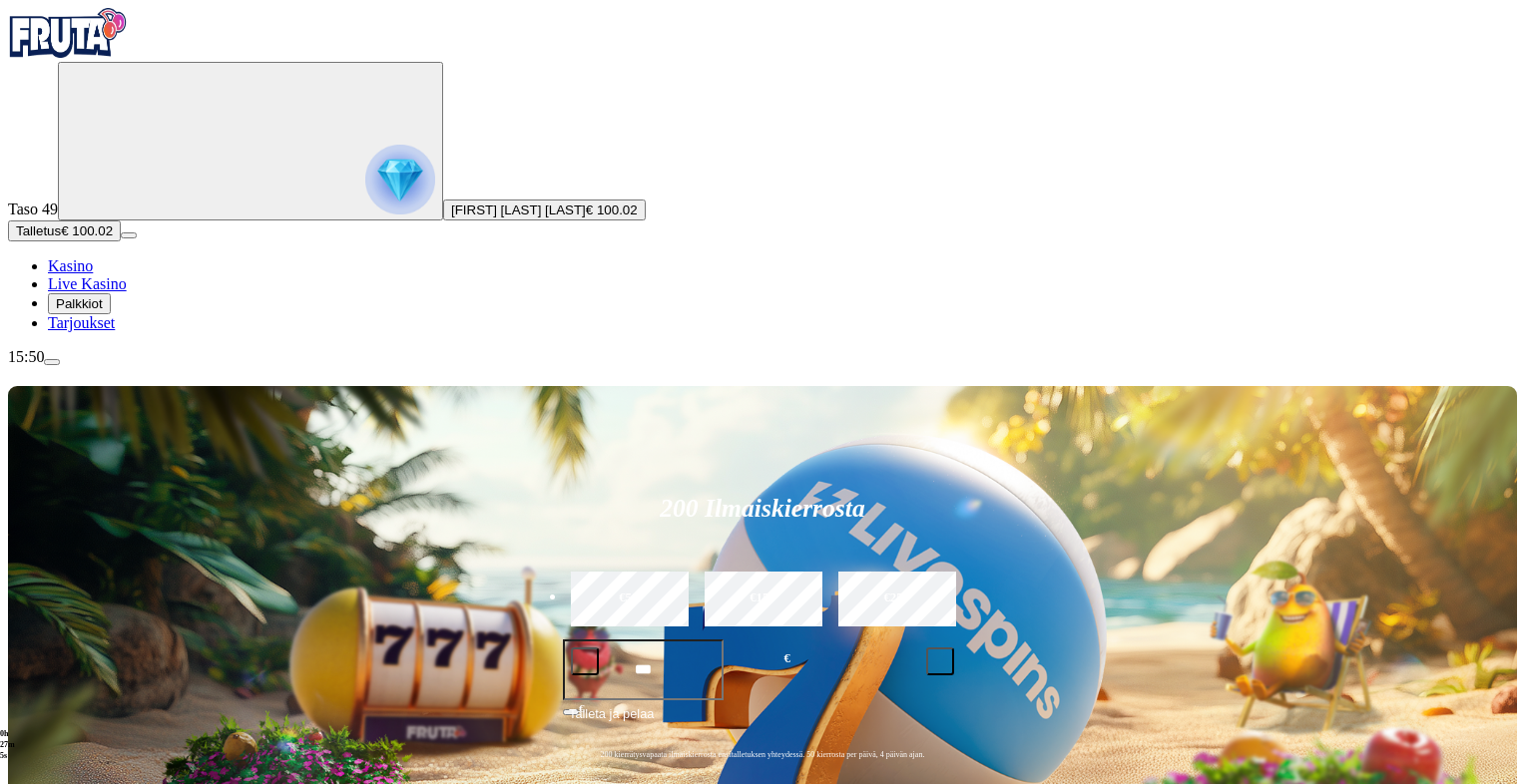 click on "[NUMBER] Ilmaiskierrosta €50 €150 €250 *** € € Talleta ja pelaa [NUMBER] kierrätysvapaata ilmaiskierrosta ensitalletuksen yhteydessä. [NUMBER] kierrosta per päivä, [NUMBER] päivän ajan. Suositut Kolikkopelit Live Kasino Jackpotit Pöytäpelit Kaikki pelit Viimeksi pelattu Pelaa nyt Moon Princess [NUMBER] Pelaa nyt Vault Cracker Pelaa nyt John Hunter and the Book of Tut Pelaa nyt Sugar Rush [NUMBER] Pelaa nyt Ze Zeus Pelaa nyt [NUMBER] Clovers of Fortune Pelaa nyt Dragons of Arcane Wild Pelaa nyt [NUMBER] Pharaohs Pelaa nyt Gates of Olympus Super Scatter  Pelaa nyt Bonsai Dragon Blitz Dream Drop Pelaa nyt Giga Match Gems Suosituinta alueellasi Näytä kaikki Pelaa nyt Gates of Olympus Super Scatter  Pelaa nyt Rad Maxx Pelaa nyt Cherry Pop Pelaa nyt Thor’s Rage Pelaa nyt Wanted Dead or a Wild Pelaa nyt Esqueleto Explosivo [NUMBER] Pelaa nyt Barbarossa Pelaa nyt Moon Princess [NUMBER] Pelaa nyt Sweet Bonanza Pelaa nyt Le Bandit Pelaa nyt Reactoonz Uusia pelejä Näytä kaikki Pelaa nyt Sweet Bonanza Super Scatter  Pelaa nyt Pelaa nyt Turbo Duck Alibi" at bounding box center (762, 9345) 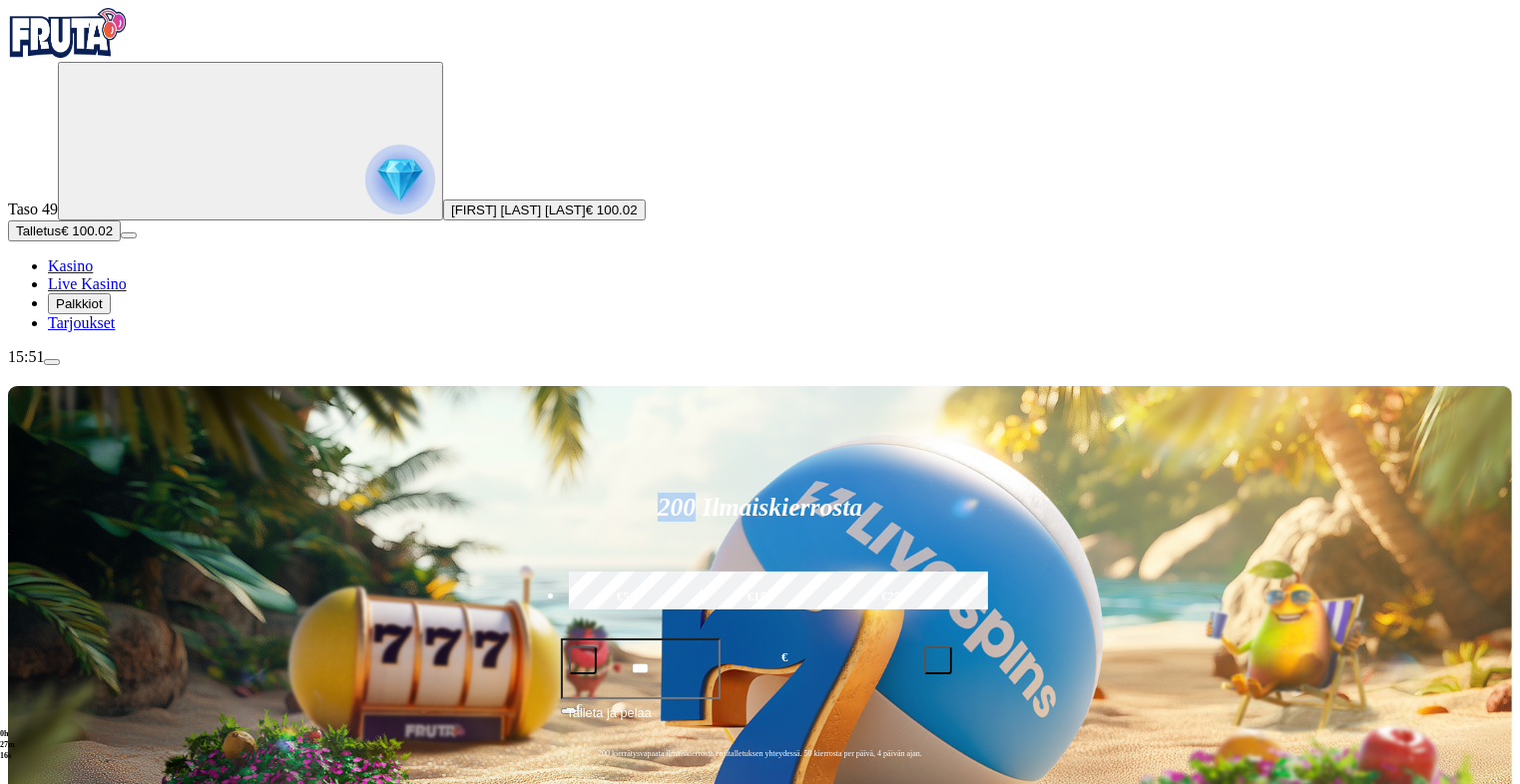 click at bounding box center [52, 362] 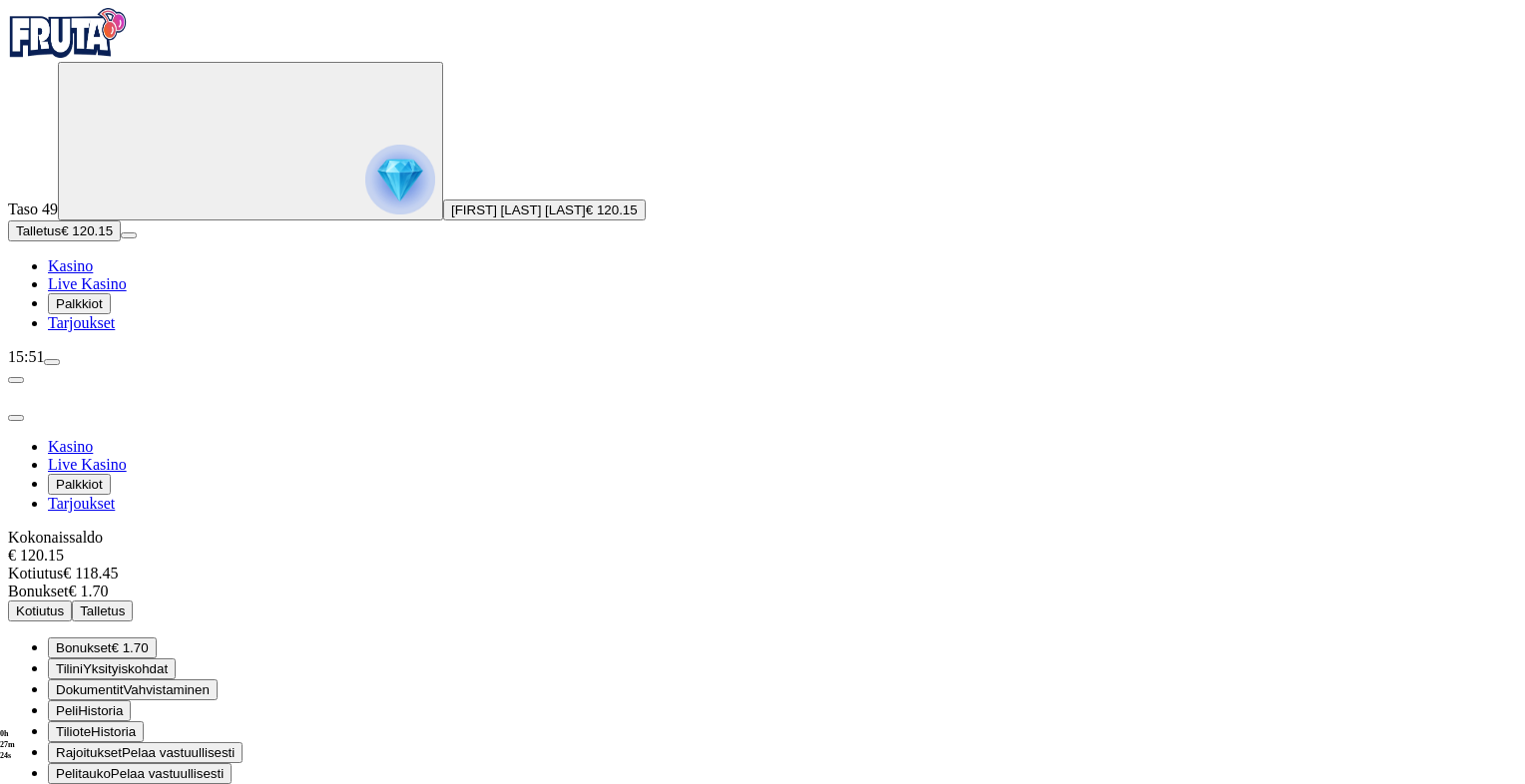 click on "Kirjaudu ulos" at bounding box center [54, 852] 